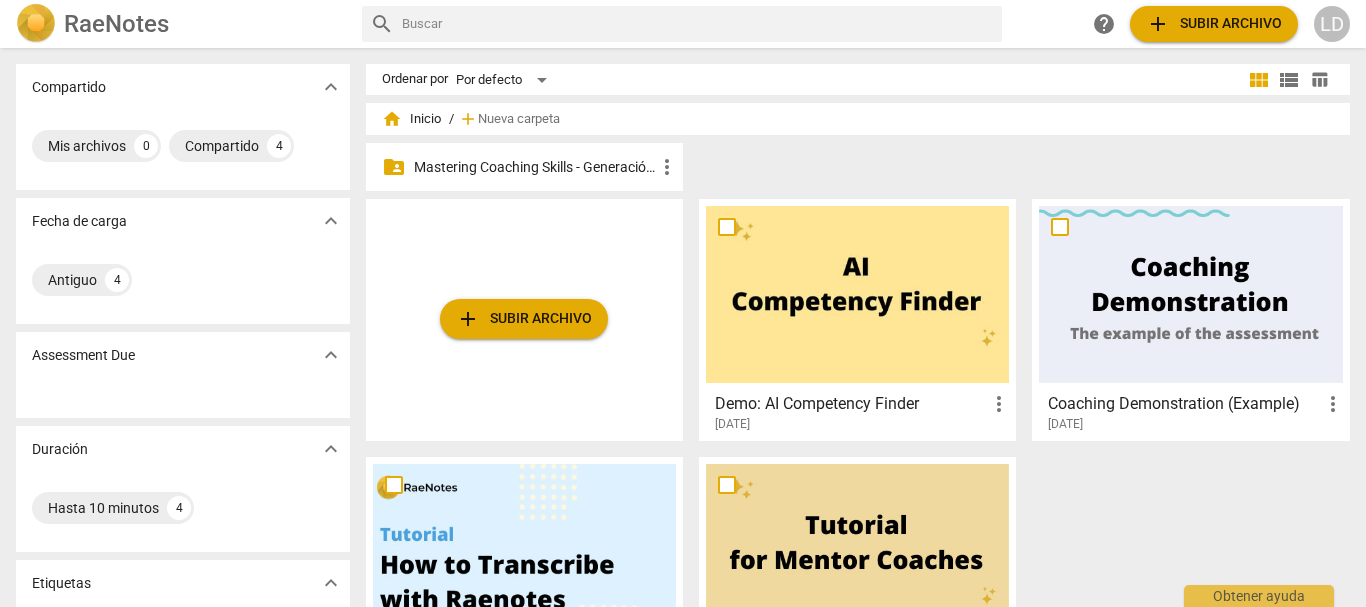 scroll, scrollTop: 0, scrollLeft: 0, axis: both 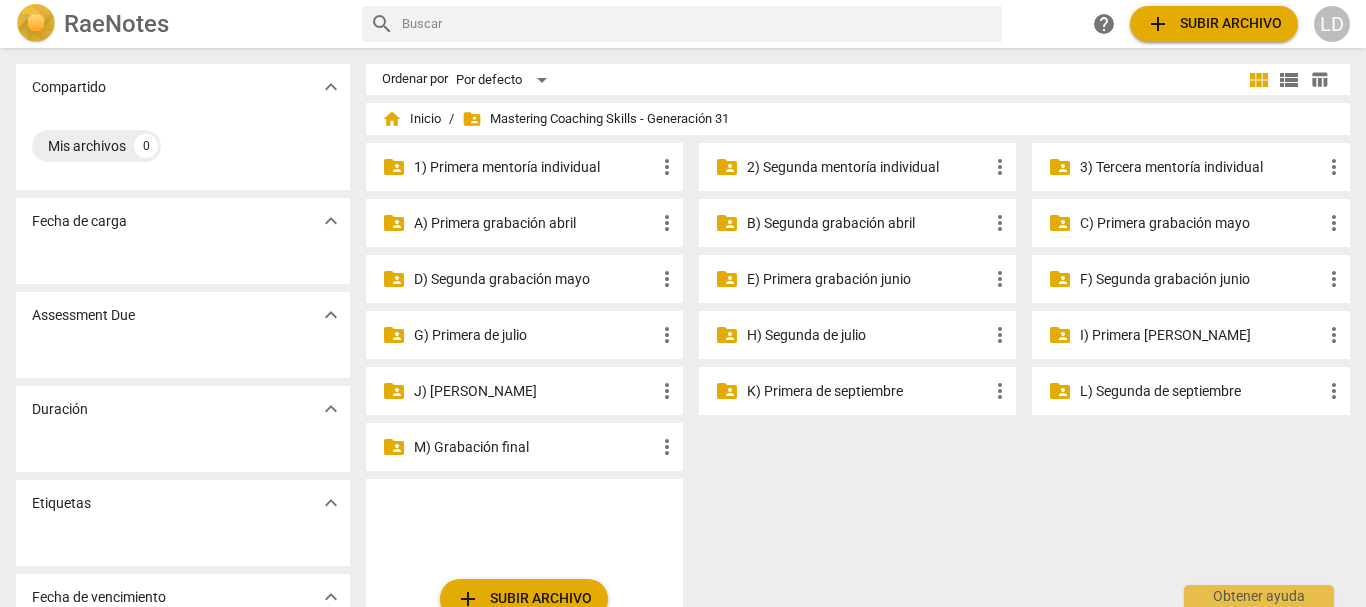 click on "2) Segunda mentoría individual" at bounding box center [867, 167] 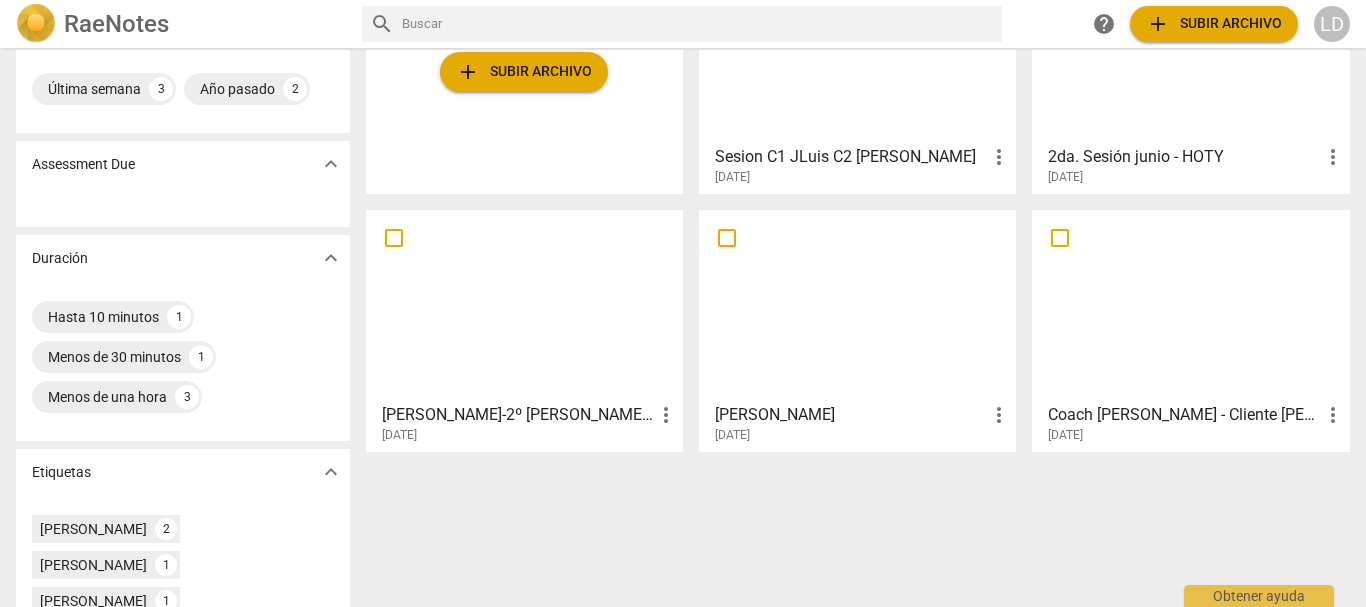 scroll, scrollTop: 200, scrollLeft: 0, axis: vertical 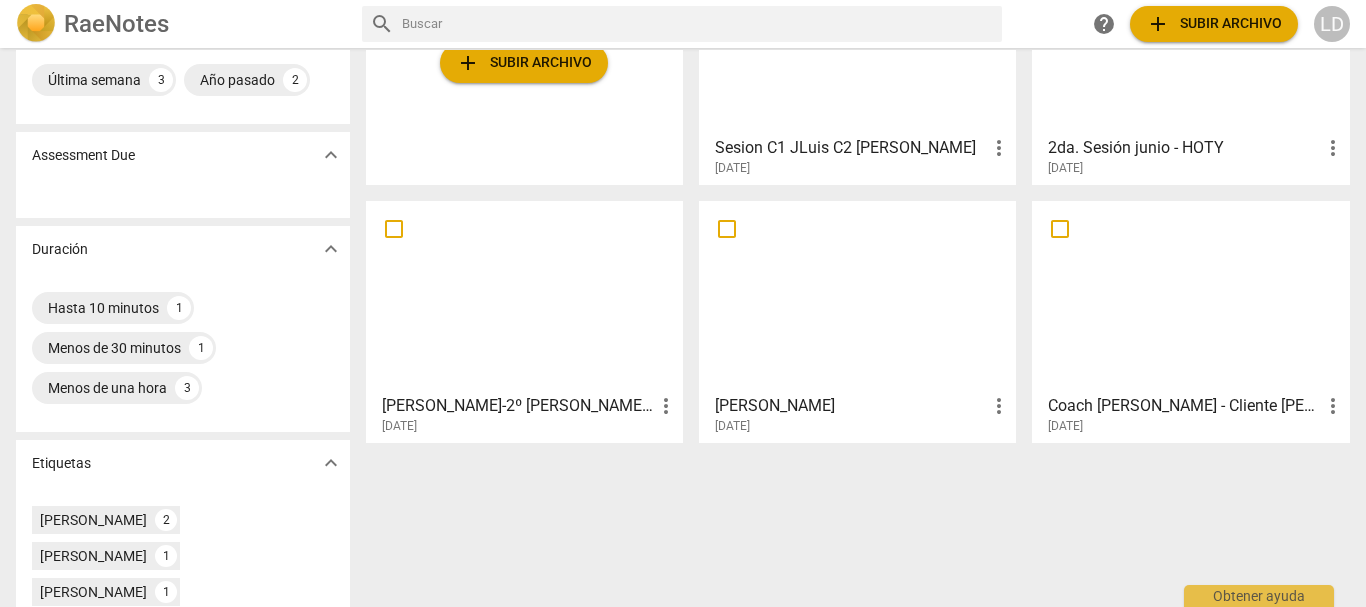 click on "[PERSON_NAME]-2º [PERSON_NAME] ind-EXT" at bounding box center (518, 406) 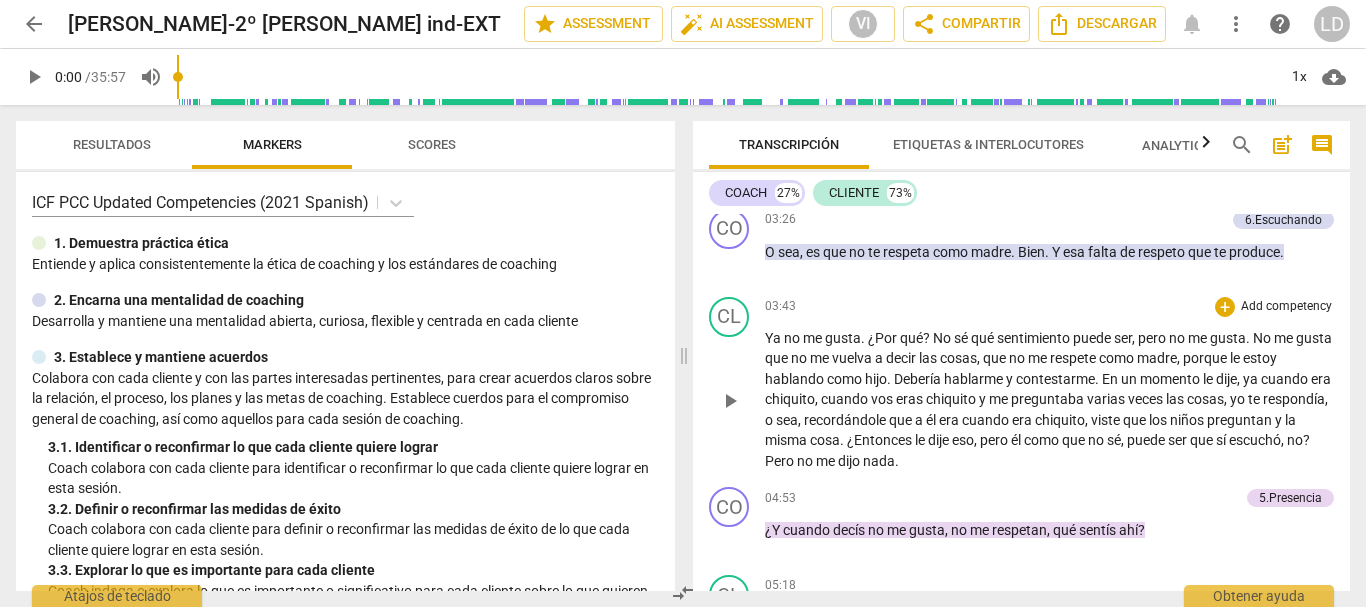 scroll, scrollTop: 1600, scrollLeft: 0, axis: vertical 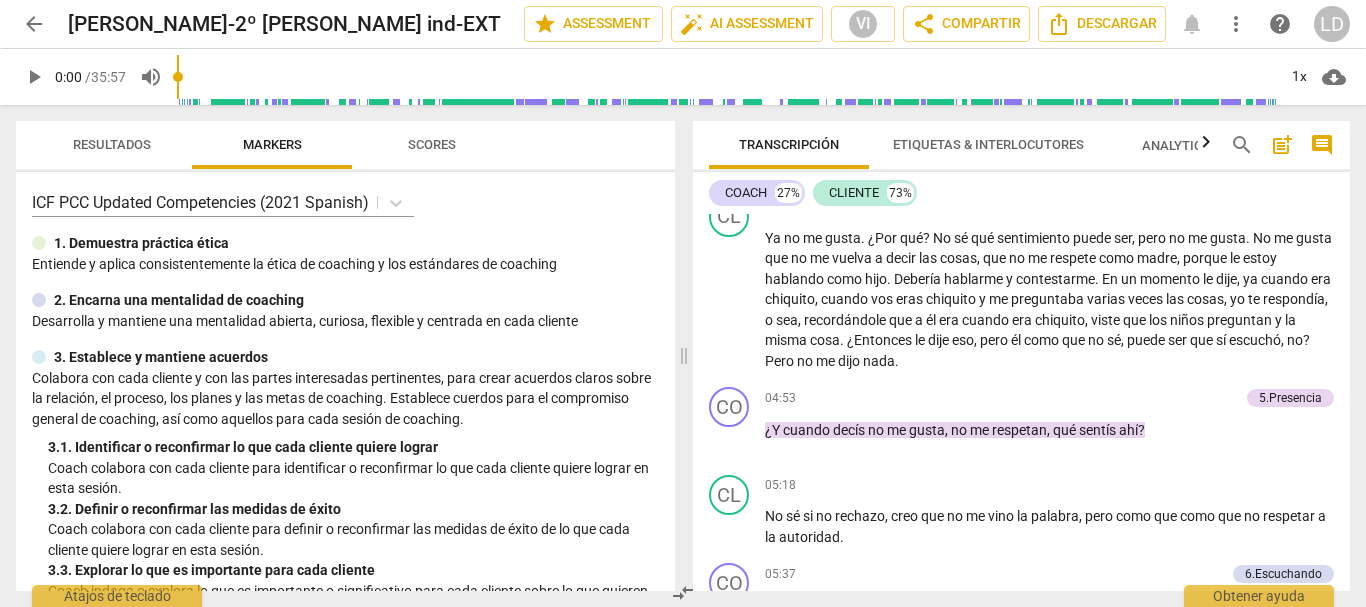 click on "comment" at bounding box center [1322, 145] 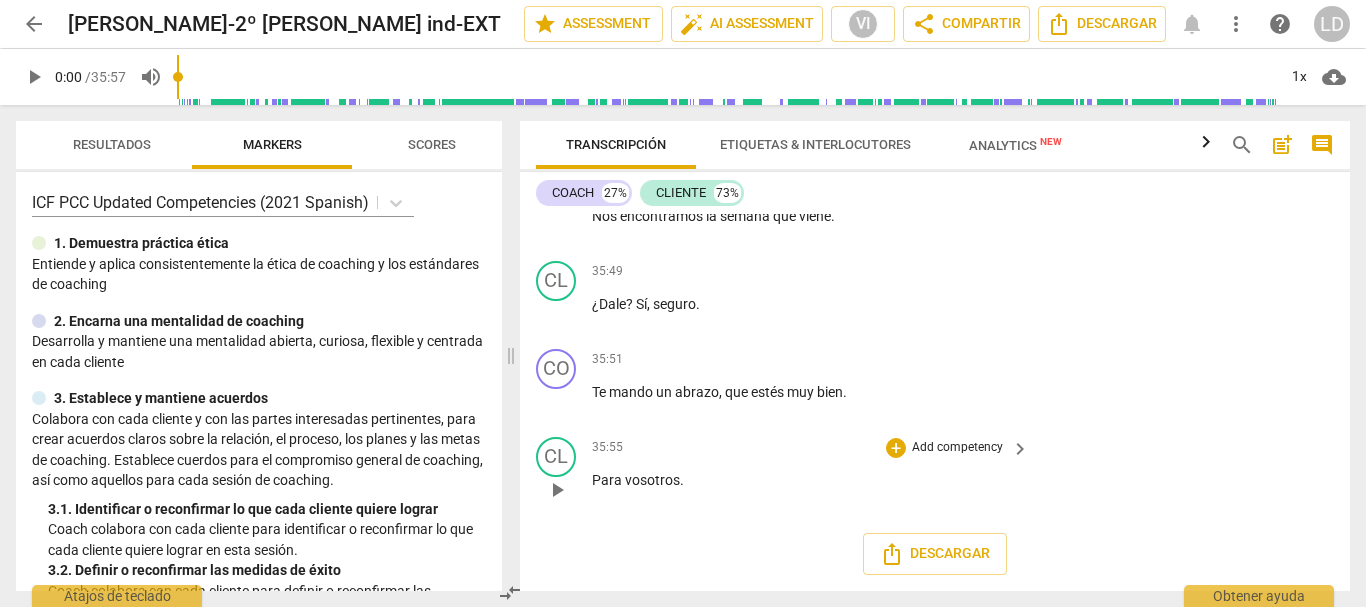 scroll, scrollTop: 10016, scrollLeft: 0, axis: vertical 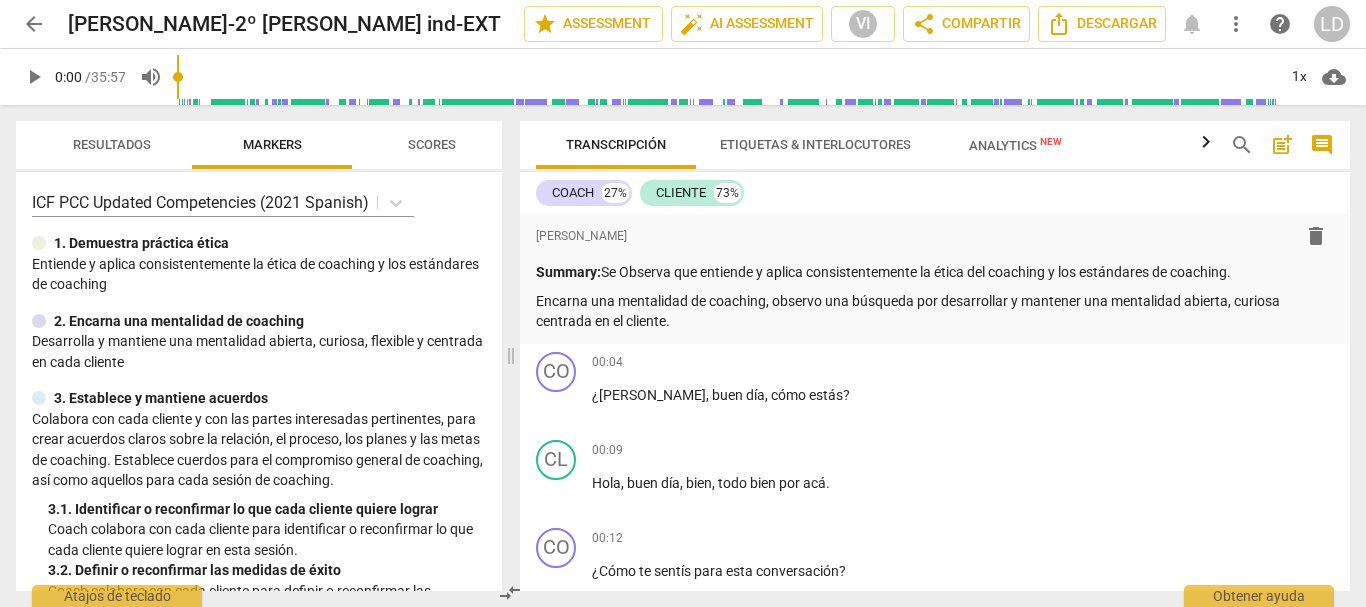 click on "arrow_back" at bounding box center [34, 24] 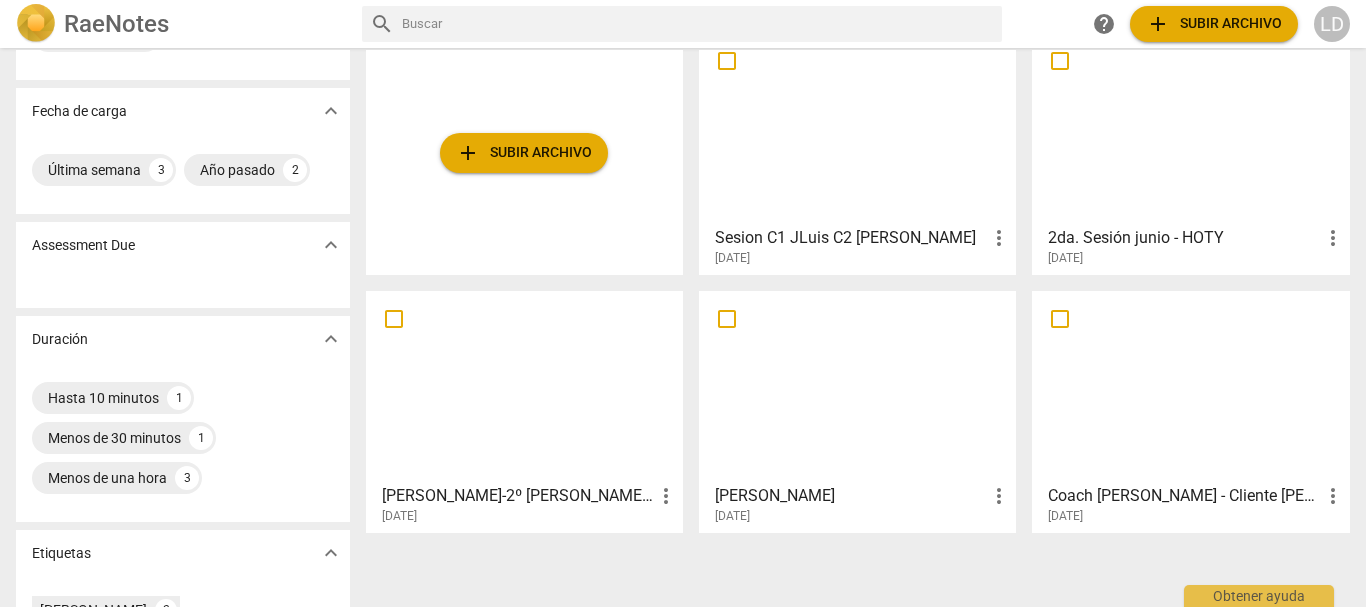 scroll, scrollTop: 200, scrollLeft: 0, axis: vertical 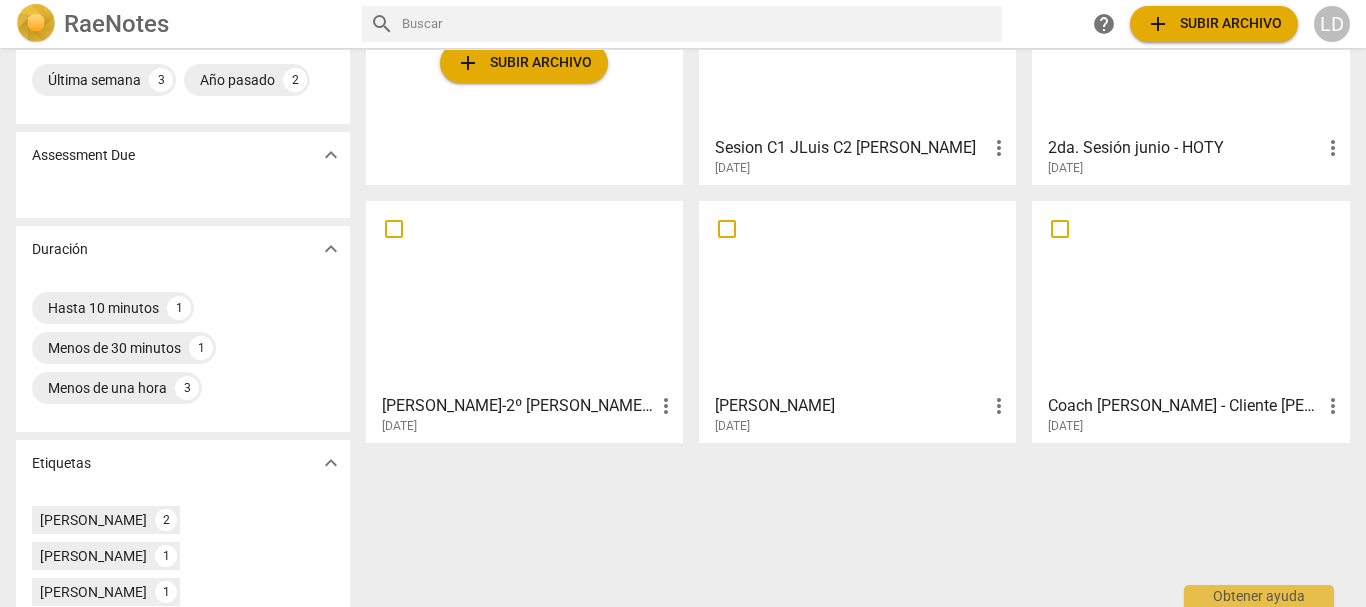 click on "[PERSON_NAME]-2º [PERSON_NAME] ind-EXT" at bounding box center [518, 406] 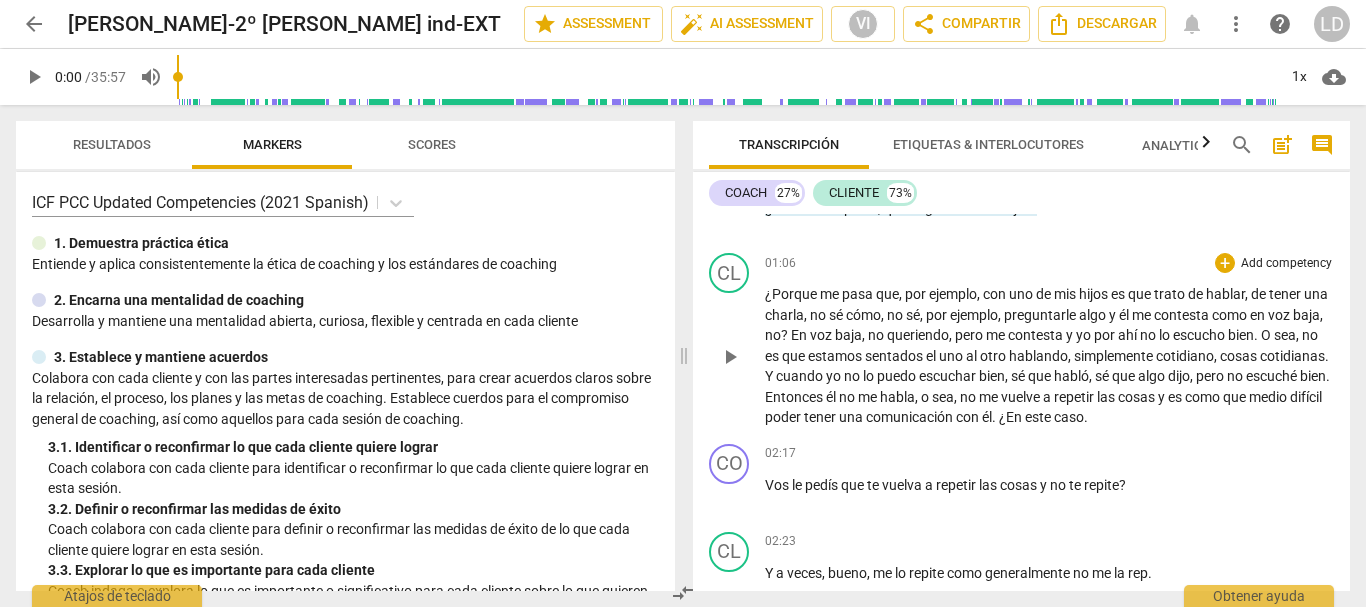 scroll, scrollTop: 600, scrollLeft: 0, axis: vertical 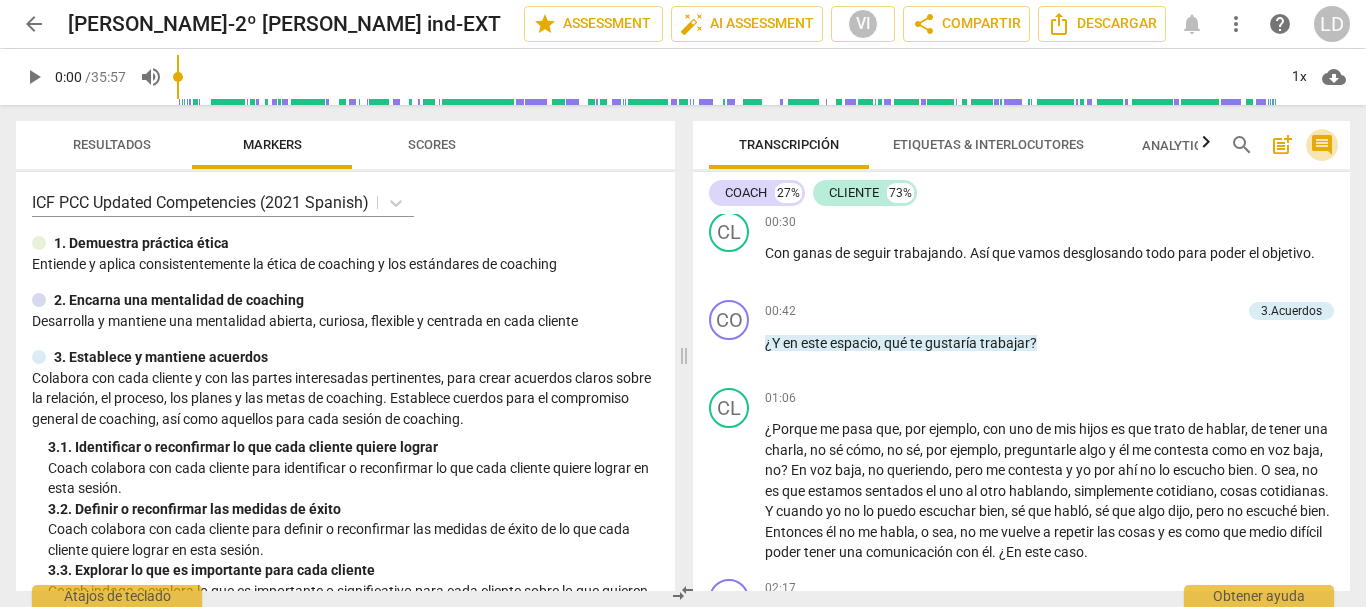 click on "comment" at bounding box center (1322, 145) 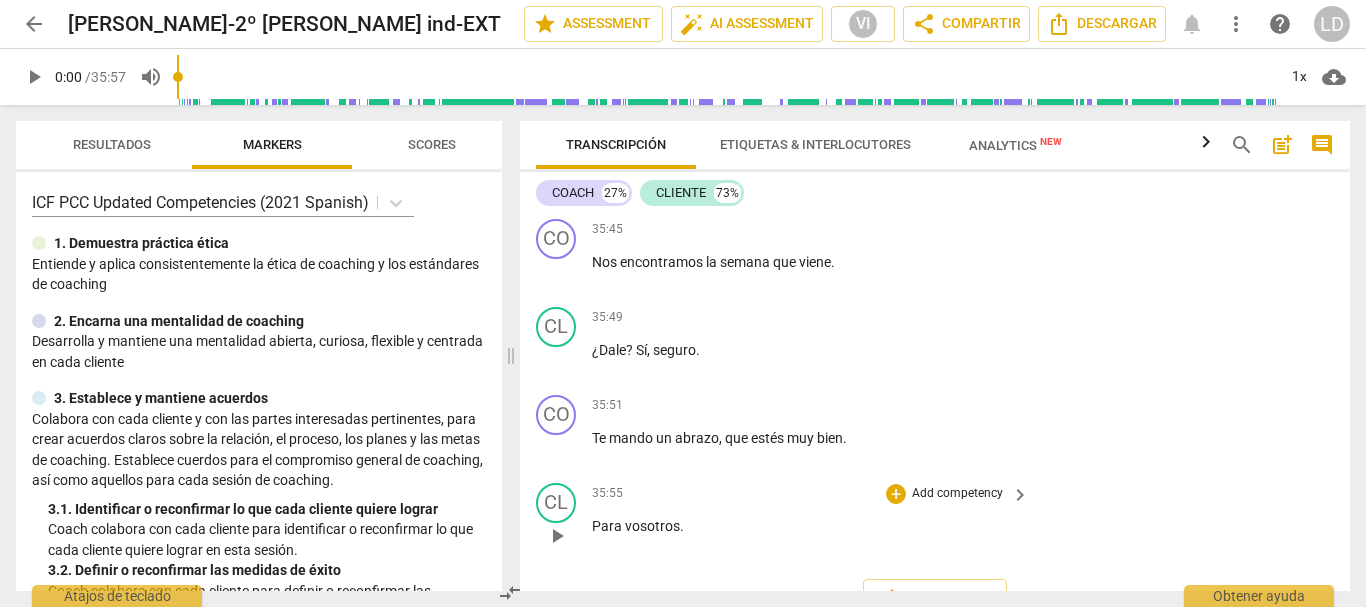 scroll, scrollTop: 10016, scrollLeft: 0, axis: vertical 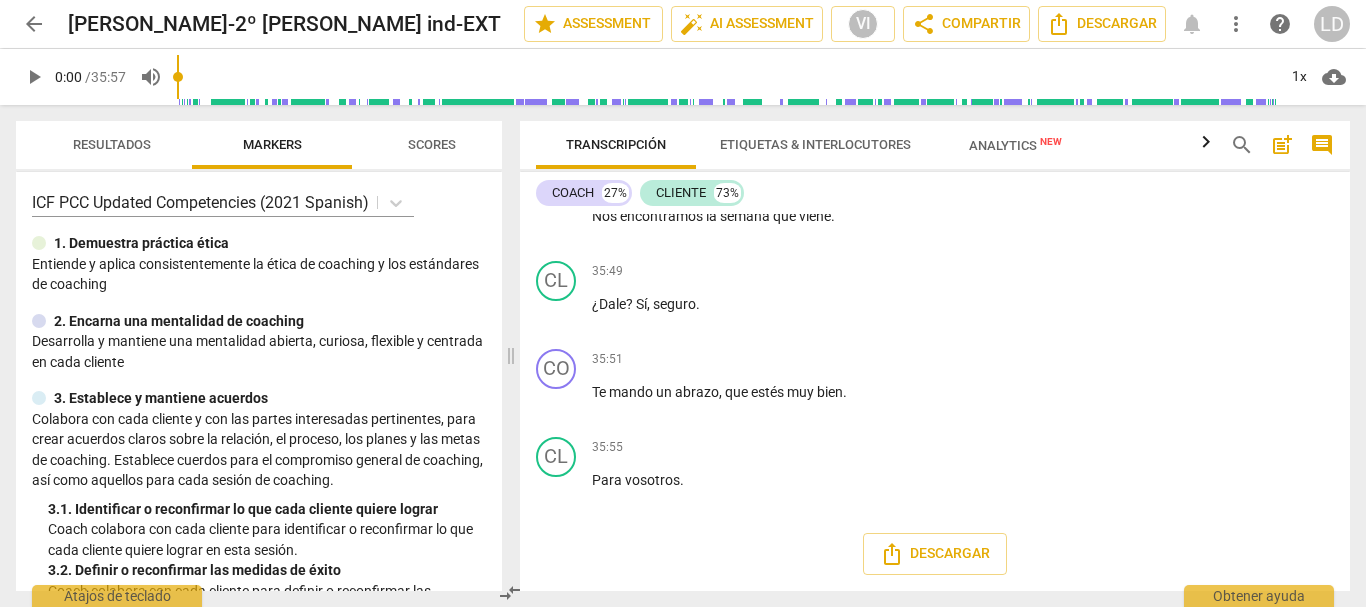 click on "arrow_back" at bounding box center [34, 24] 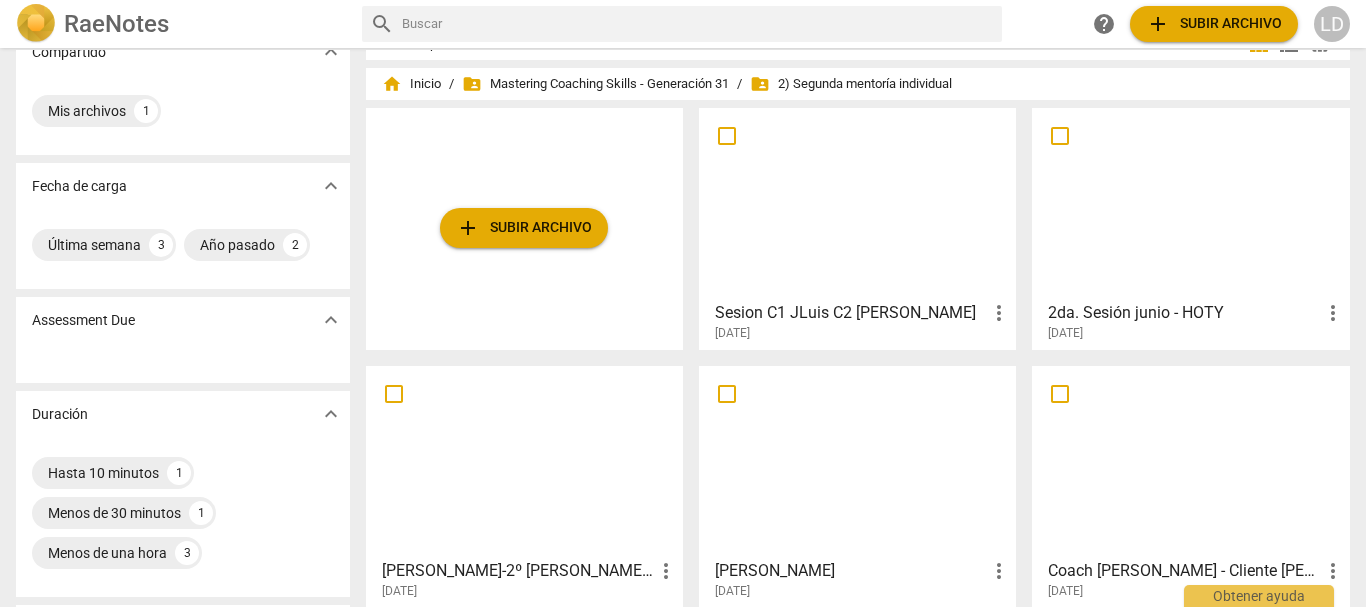 scroll, scrollTop: 0, scrollLeft: 0, axis: both 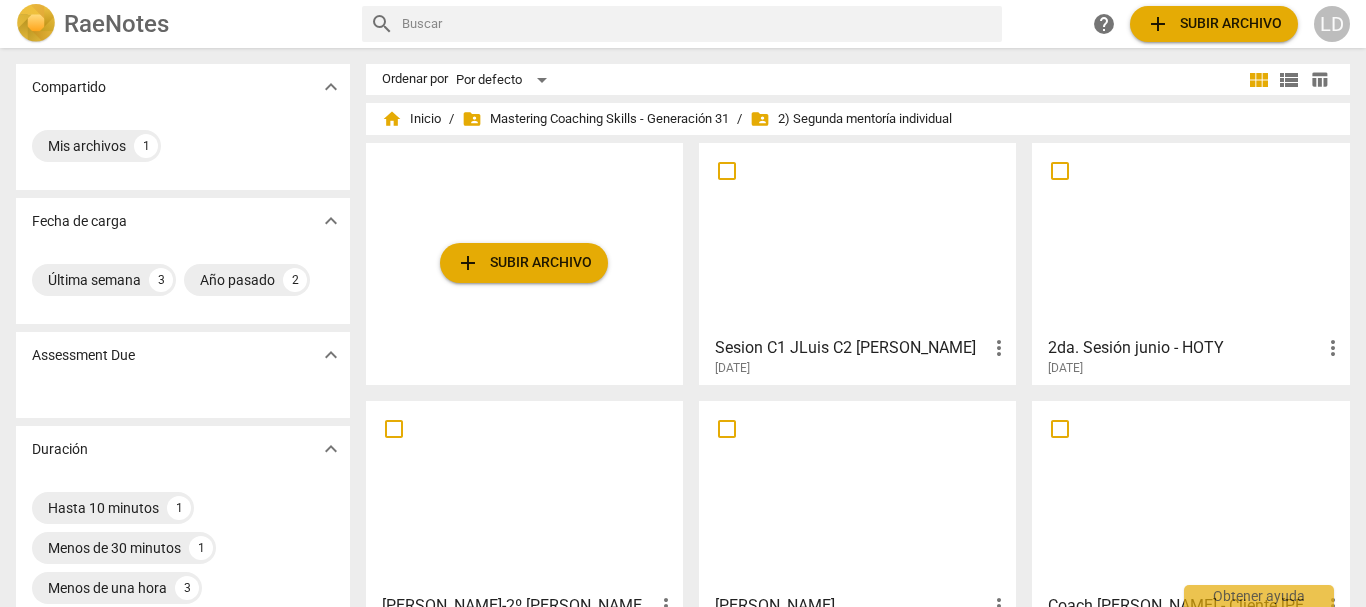 click on "2da. Sesión junio - HOTY" at bounding box center [1184, 348] 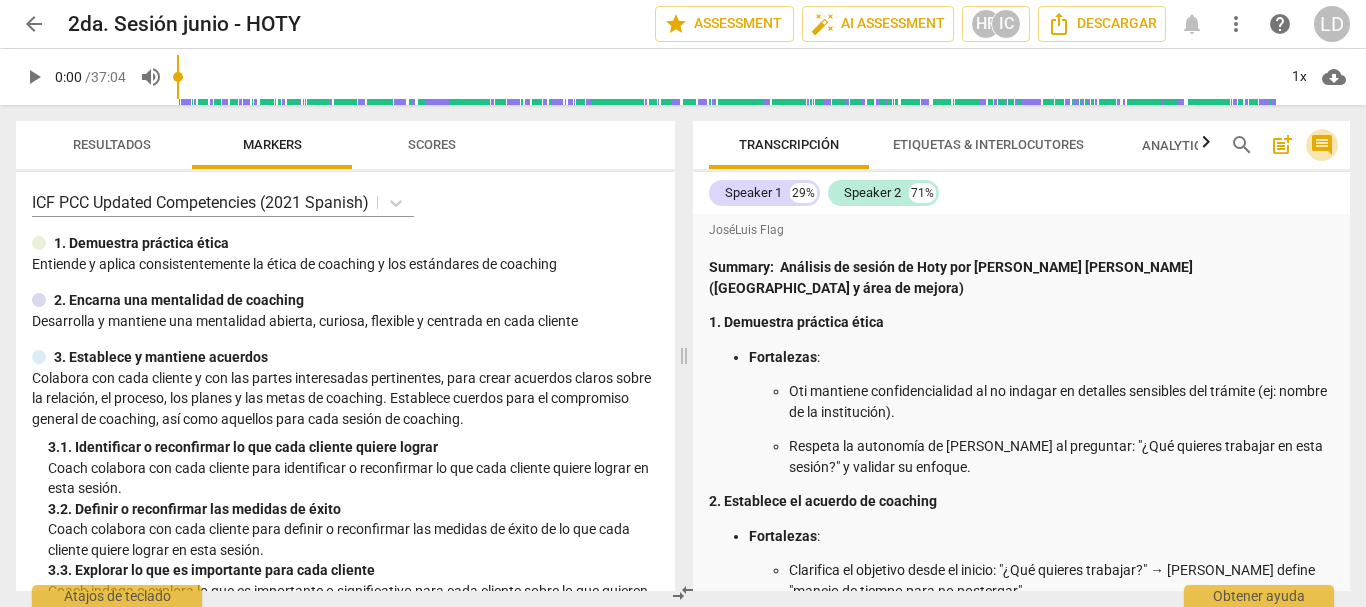 click on "comment" at bounding box center (1322, 145) 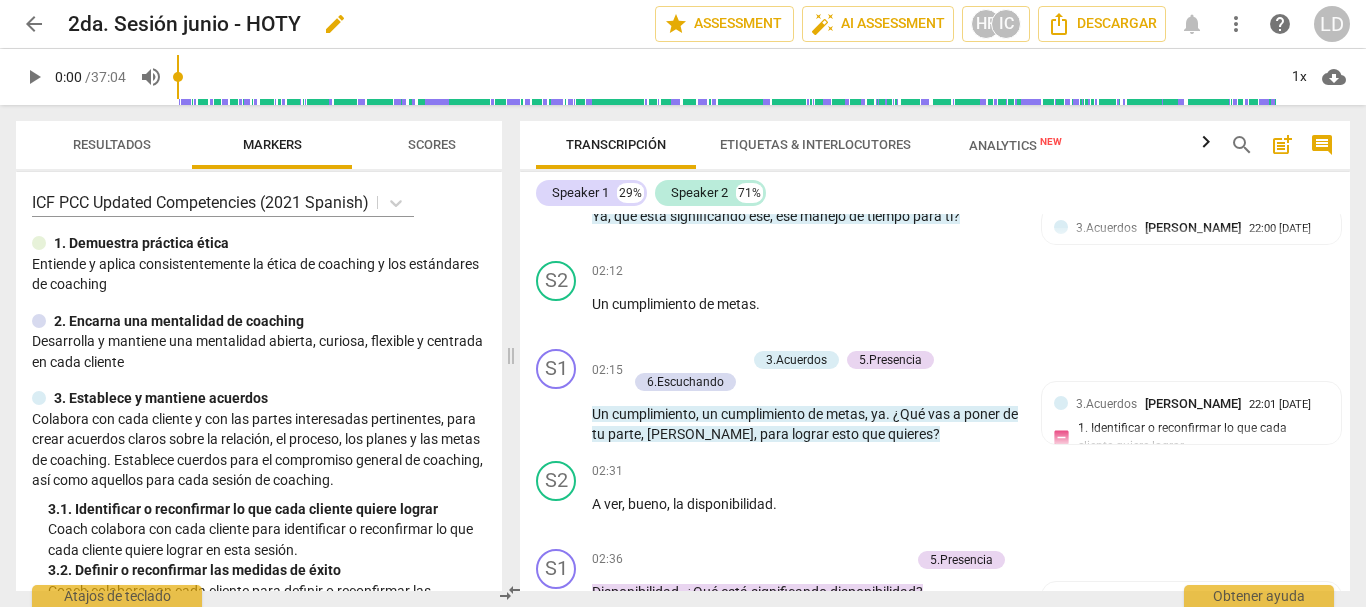 scroll, scrollTop: 3200, scrollLeft: 0, axis: vertical 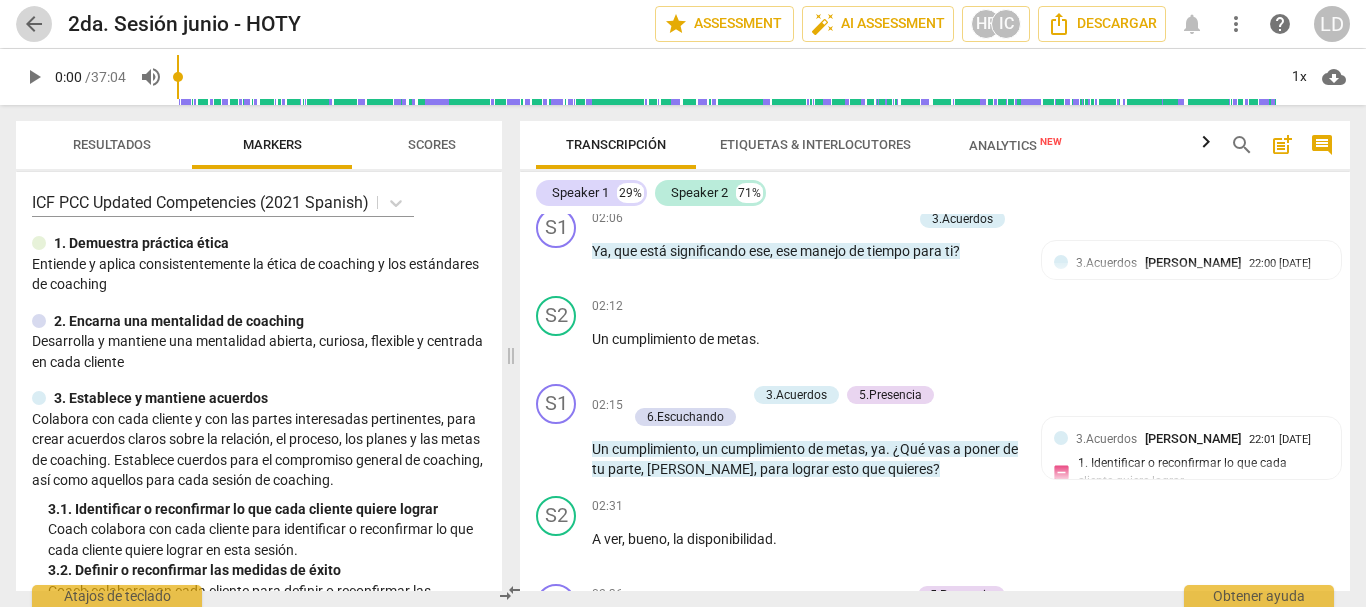 click on "arrow_back" at bounding box center [34, 24] 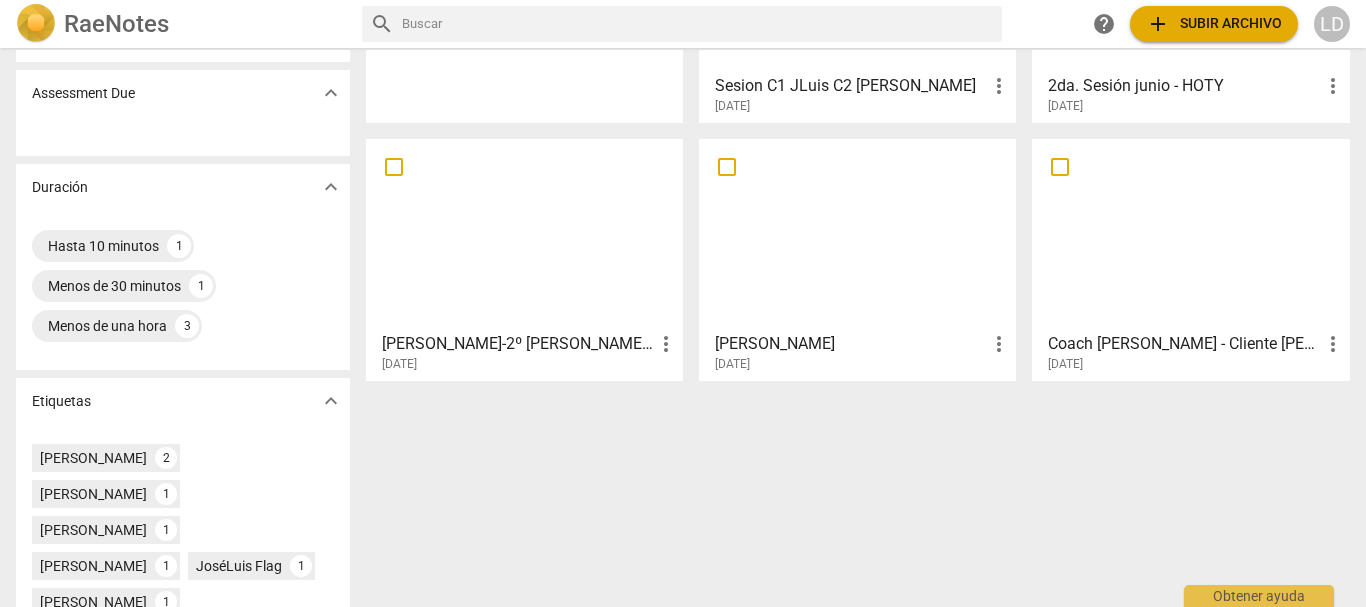 scroll, scrollTop: 300, scrollLeft: 0, axis: vertical 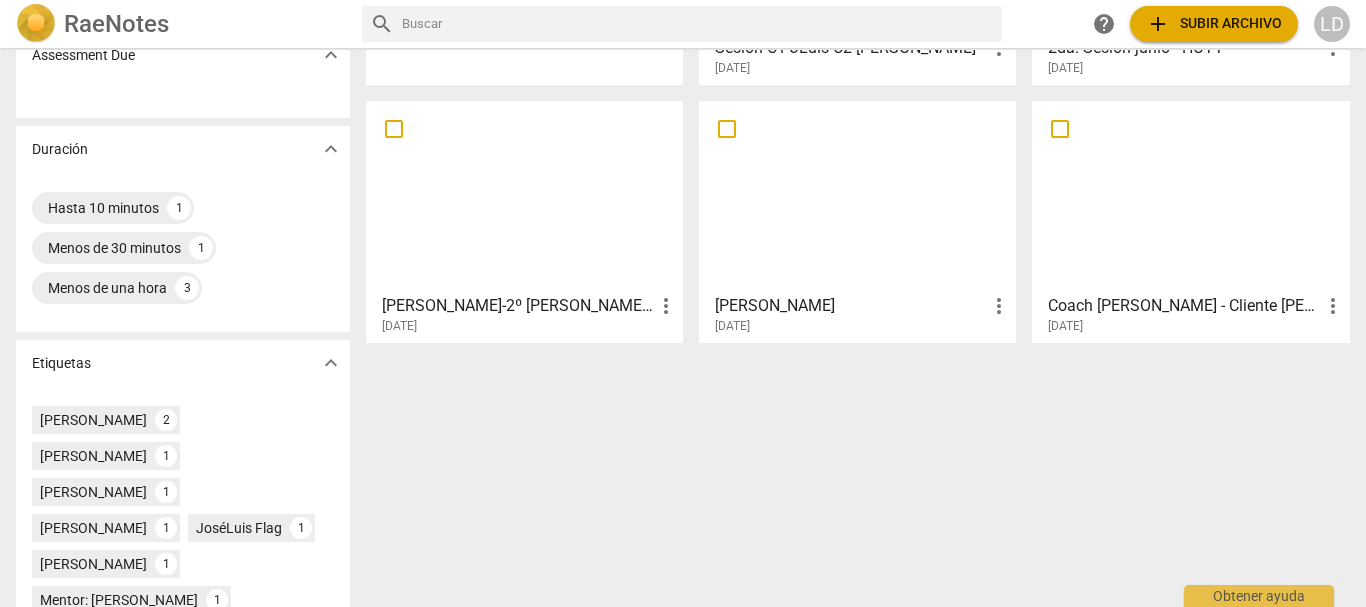 click on "[PERSON_NAME]" at bounding box center [851, 306] 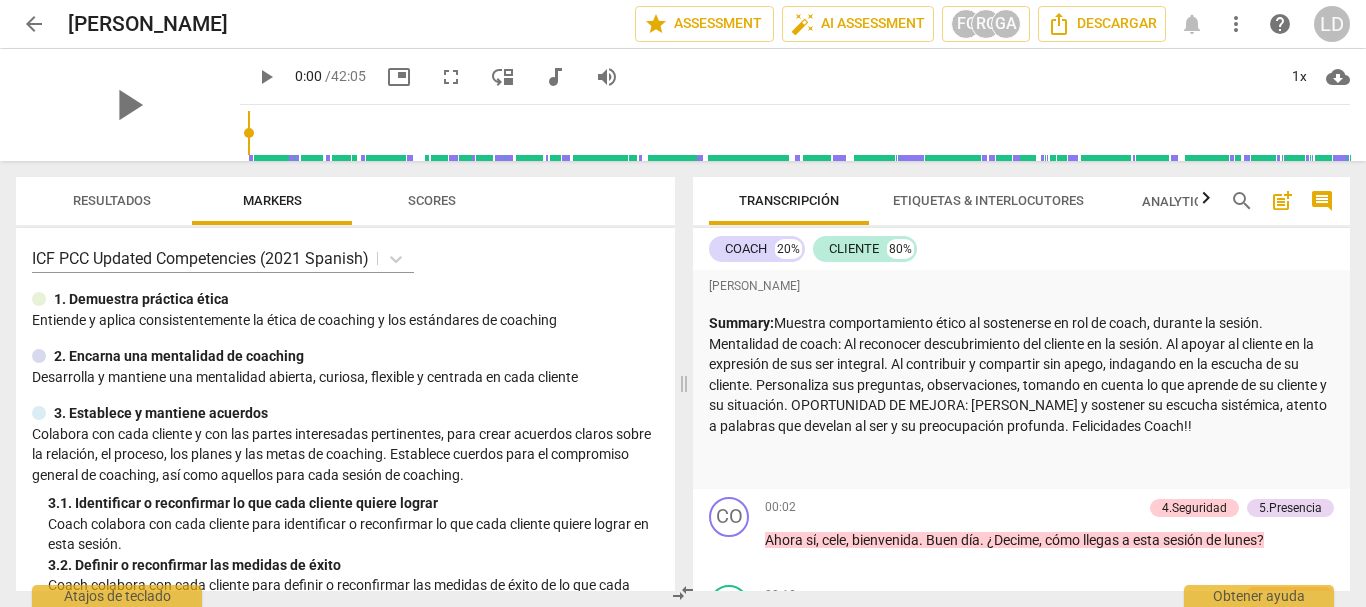 click on "comment" at bounding box center (1322, 201) 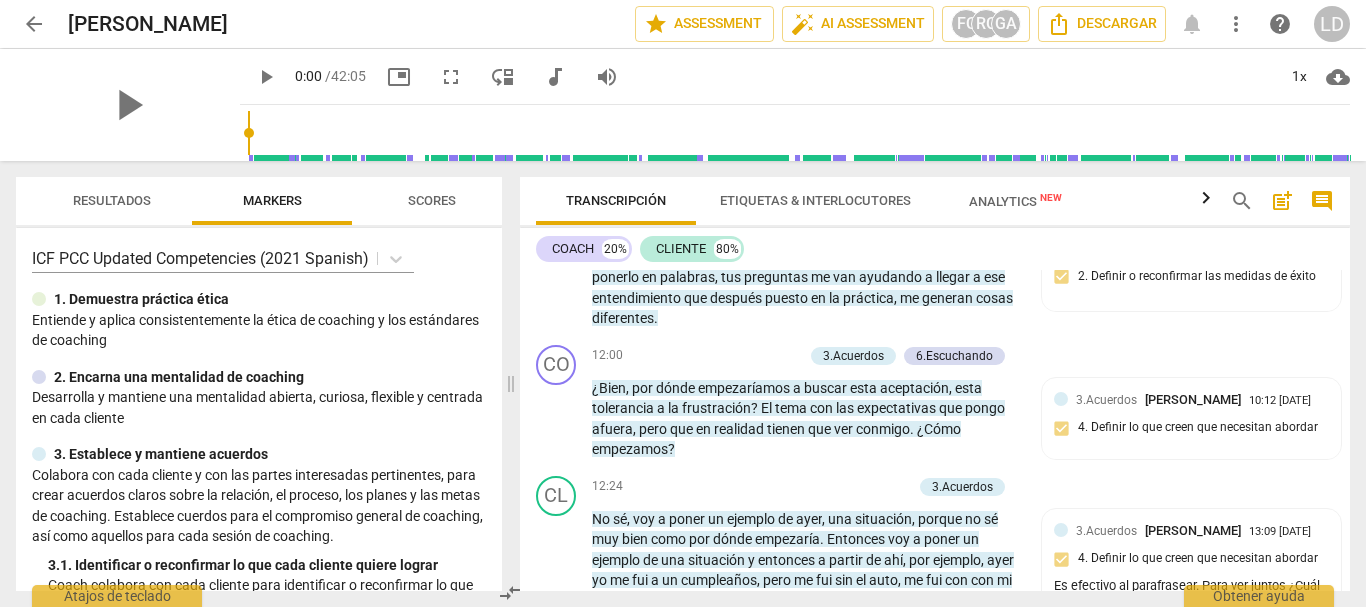scroll, scrollTop: 4100, scrollLeft: 0, axis: vertical 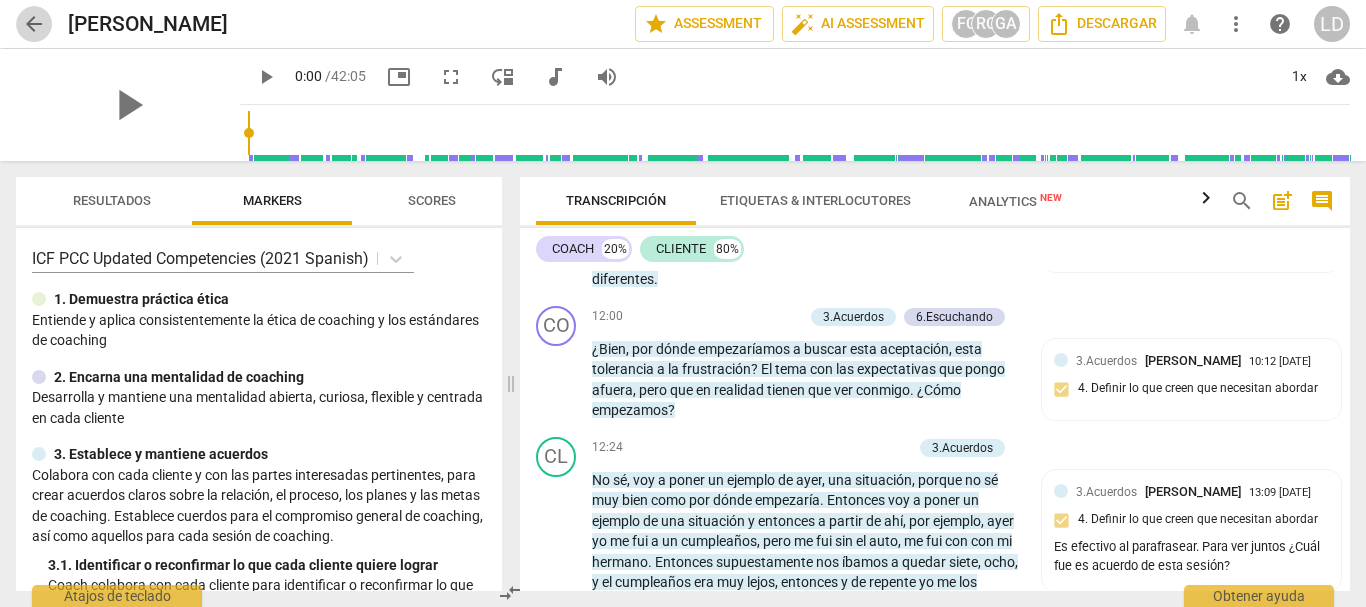 click on "arrow_back" at bounding box center (34, 24) 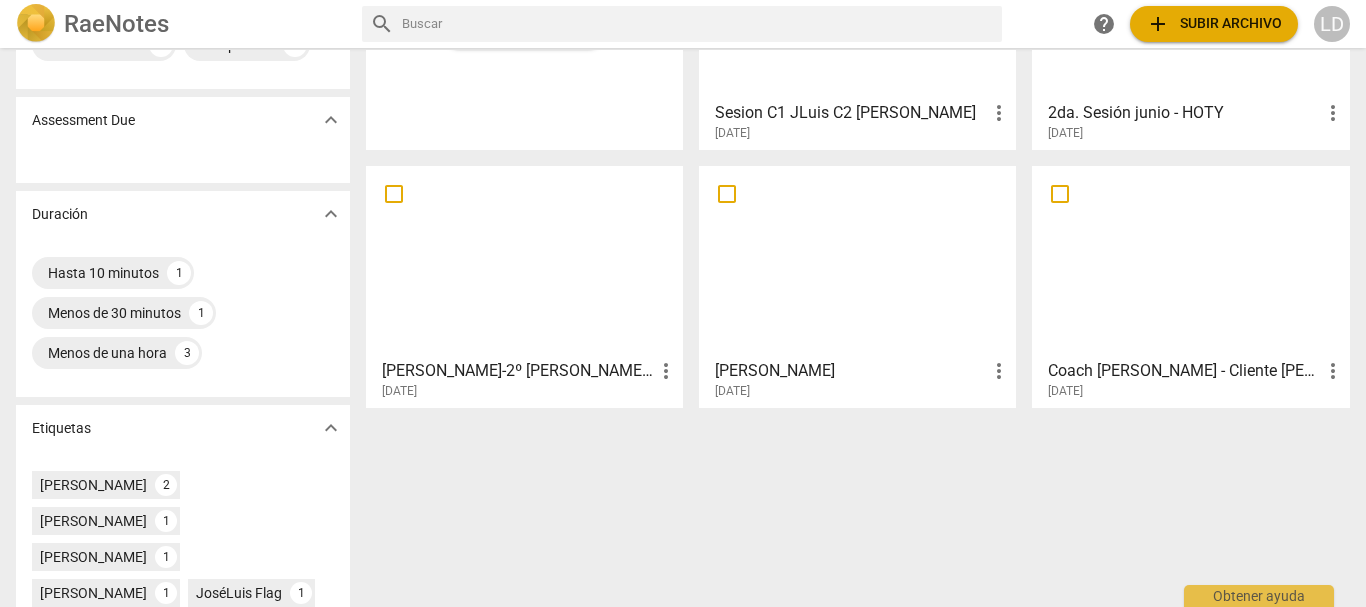 scroll, scrollTop: 100, scrollLeft: 0, axis: vertical 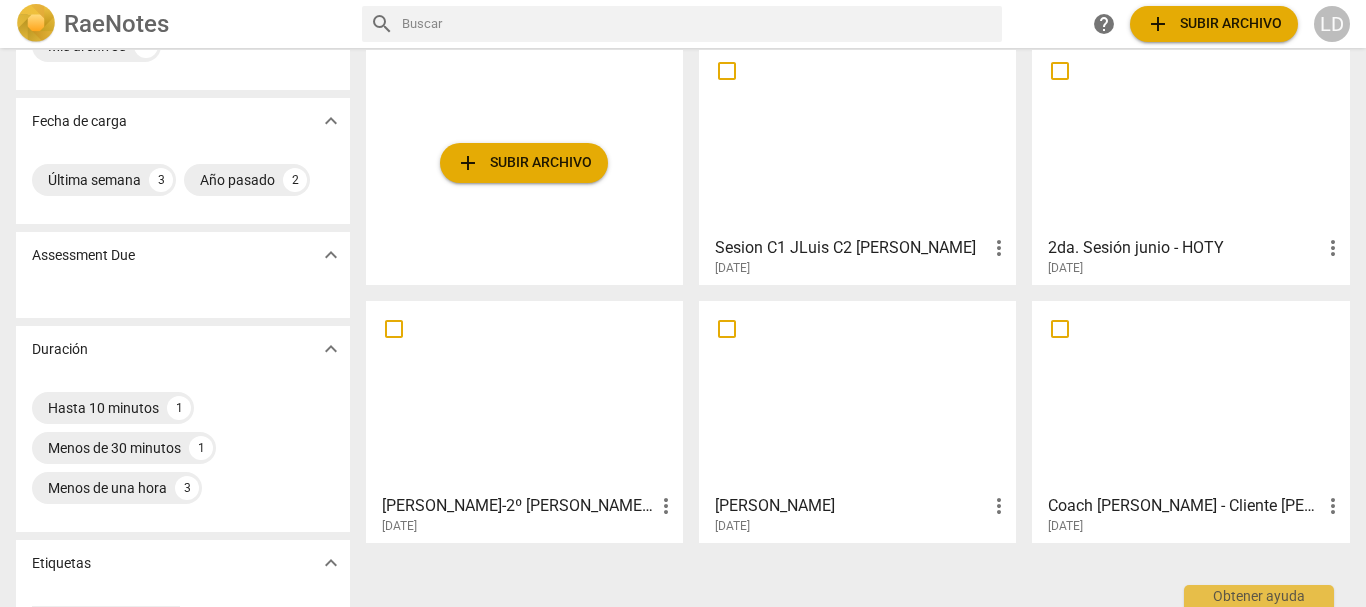 click on "Sesion C1 JLuis C2 [PERSON_NAME]" at bounding box center (851, 248) 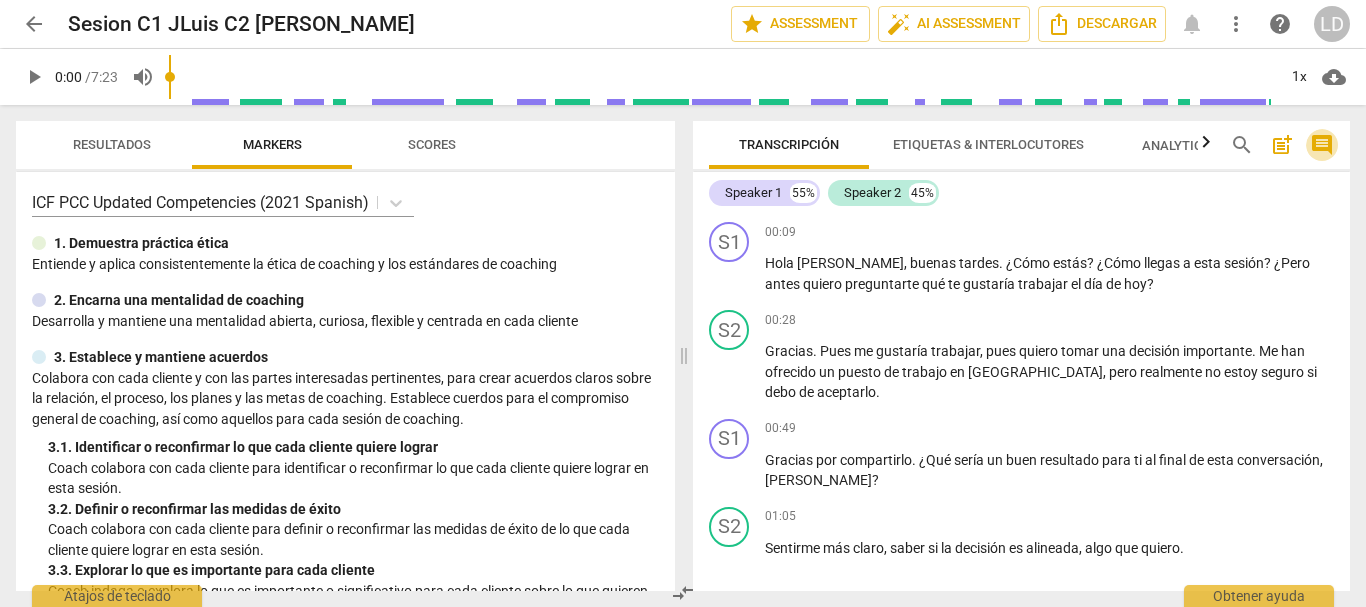 click on "comment" at bounding box center (1322, 145) 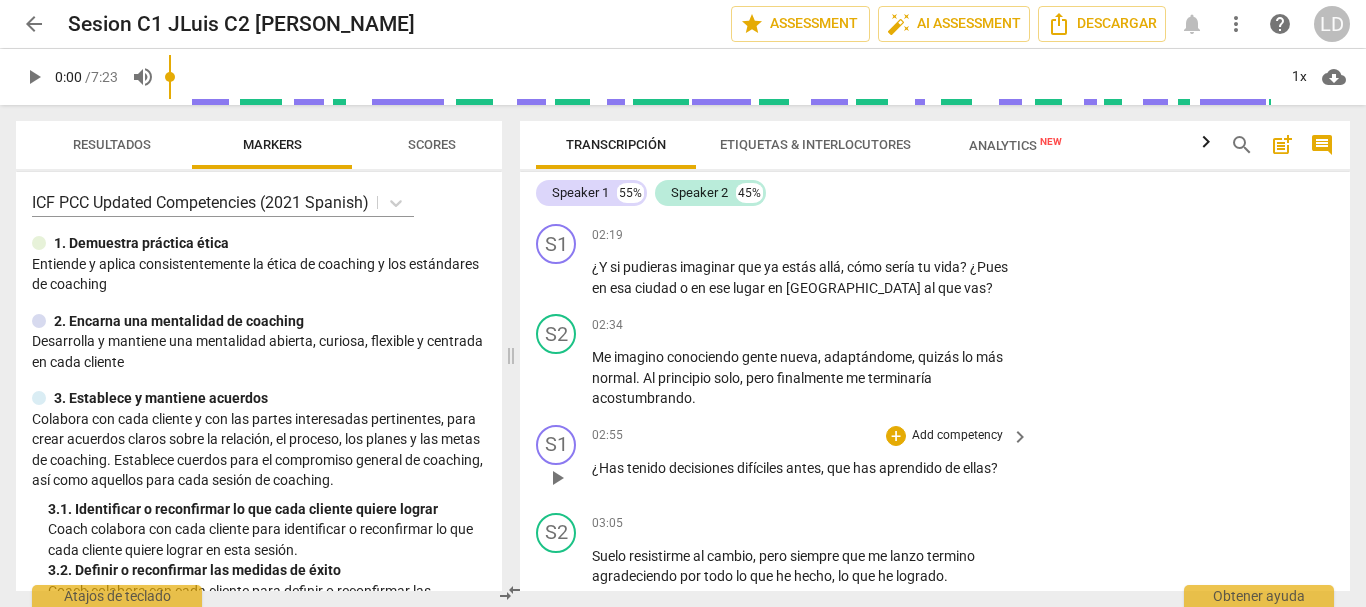 scroll, scrollTop: 700, scrollLeft: 0, axis: vertical 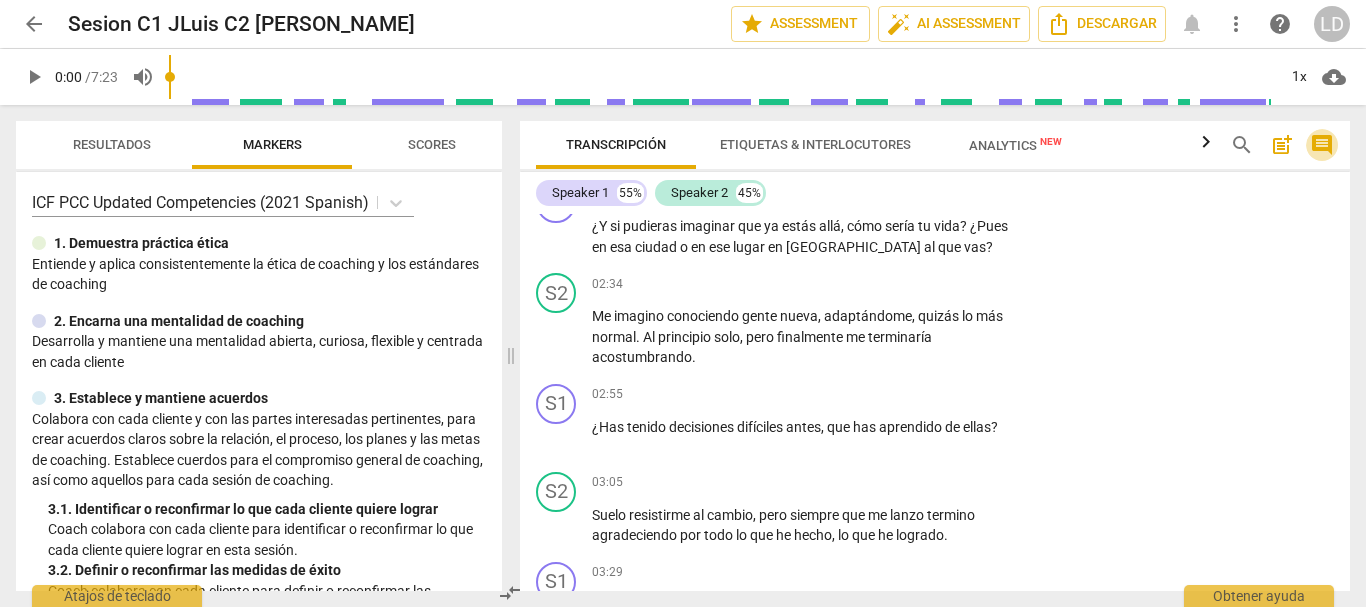 click on "comment" at bounding box center [1322, 145] 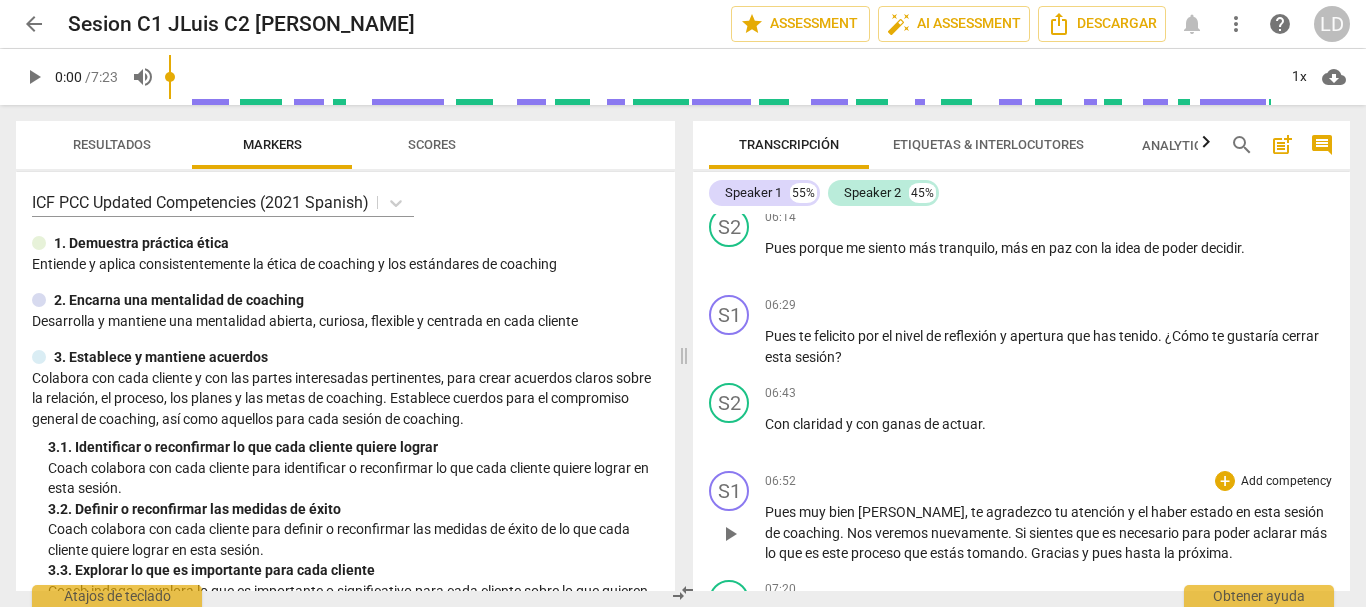 scroll, scrollTop: 1871, scrollLeft: 0, axis: vertical 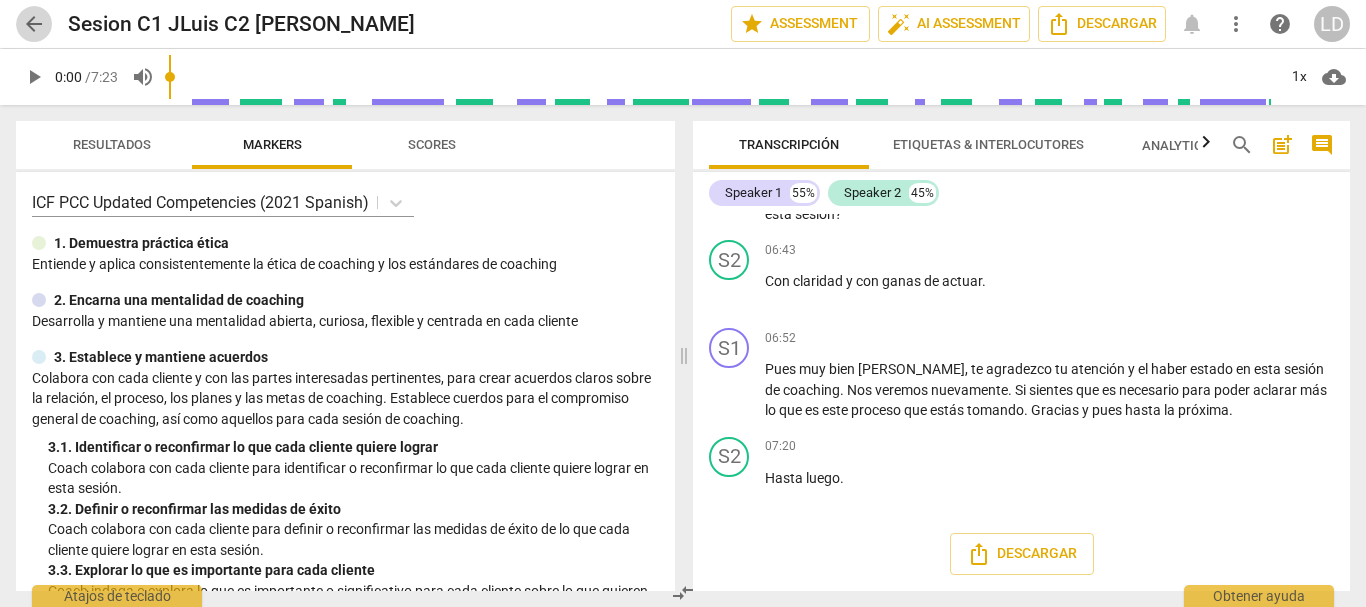 click on "arrow_back" at bounding box center [34, 24] 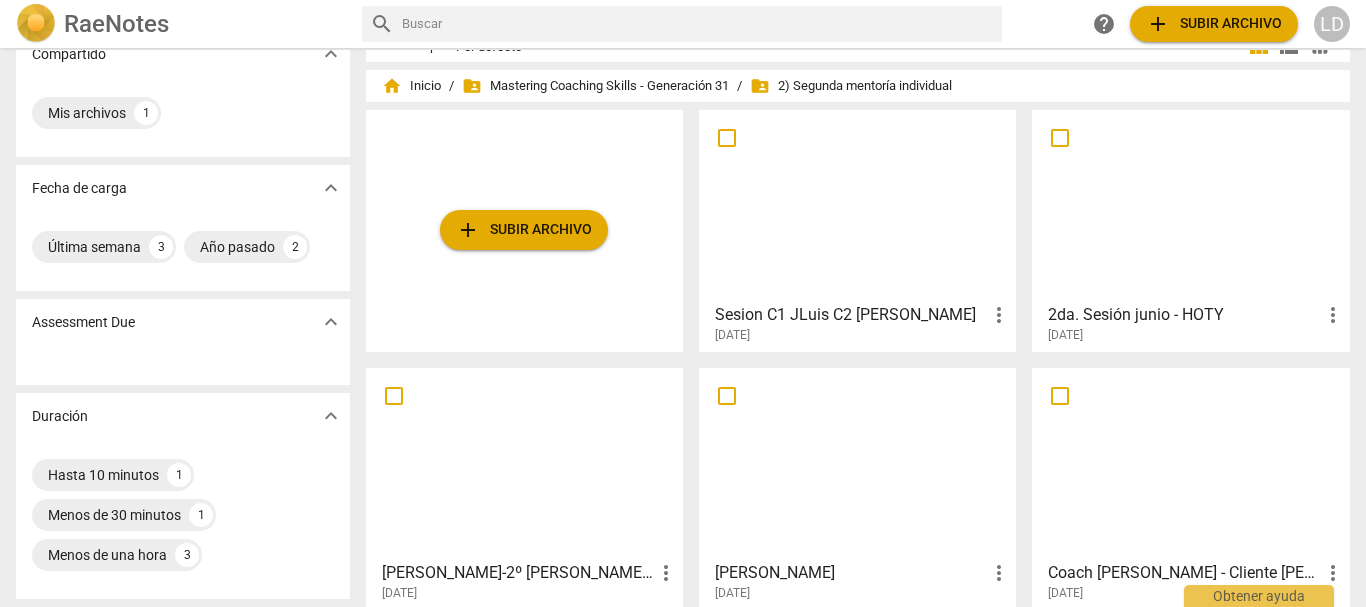 scroll, scrollTop: 0, scrollLeft: 0, axis: both 